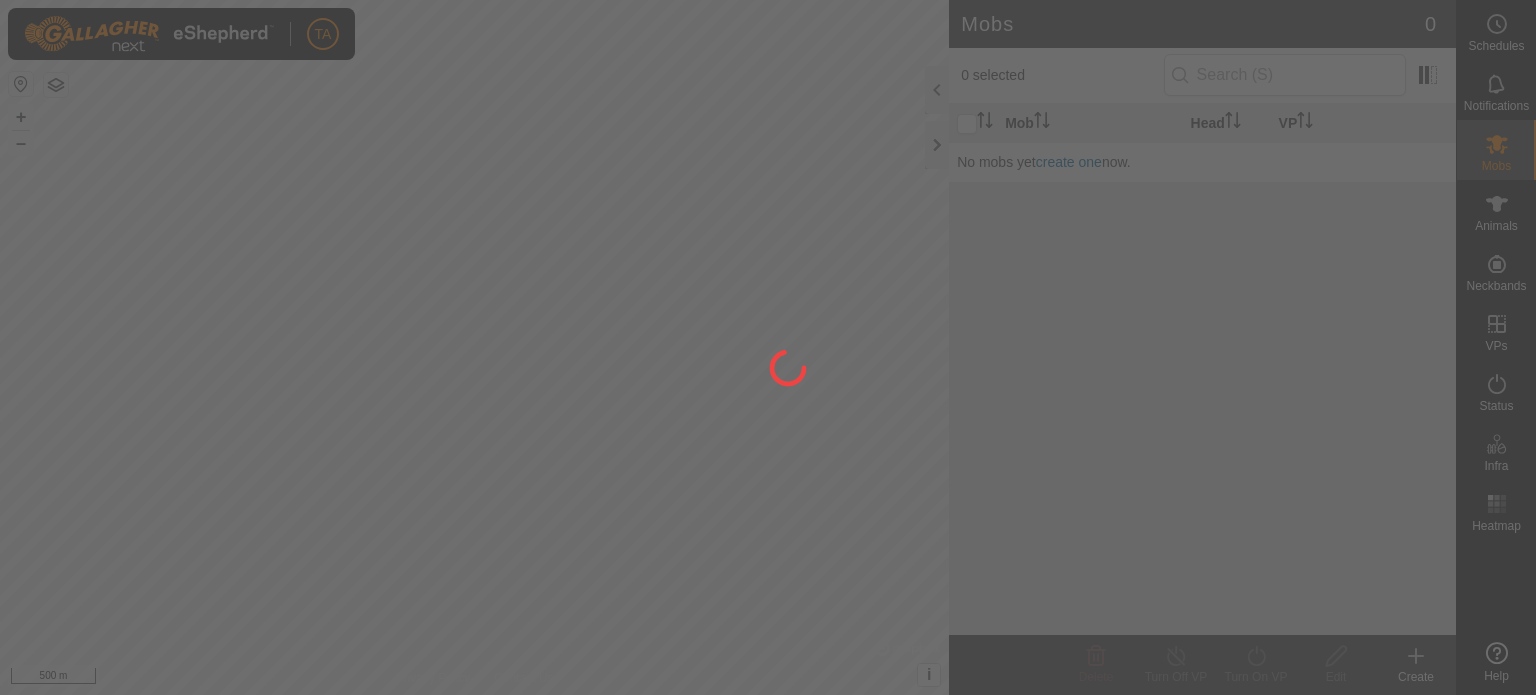 scroll, scrollTop: 0, scrollLeft: 0, axis: both 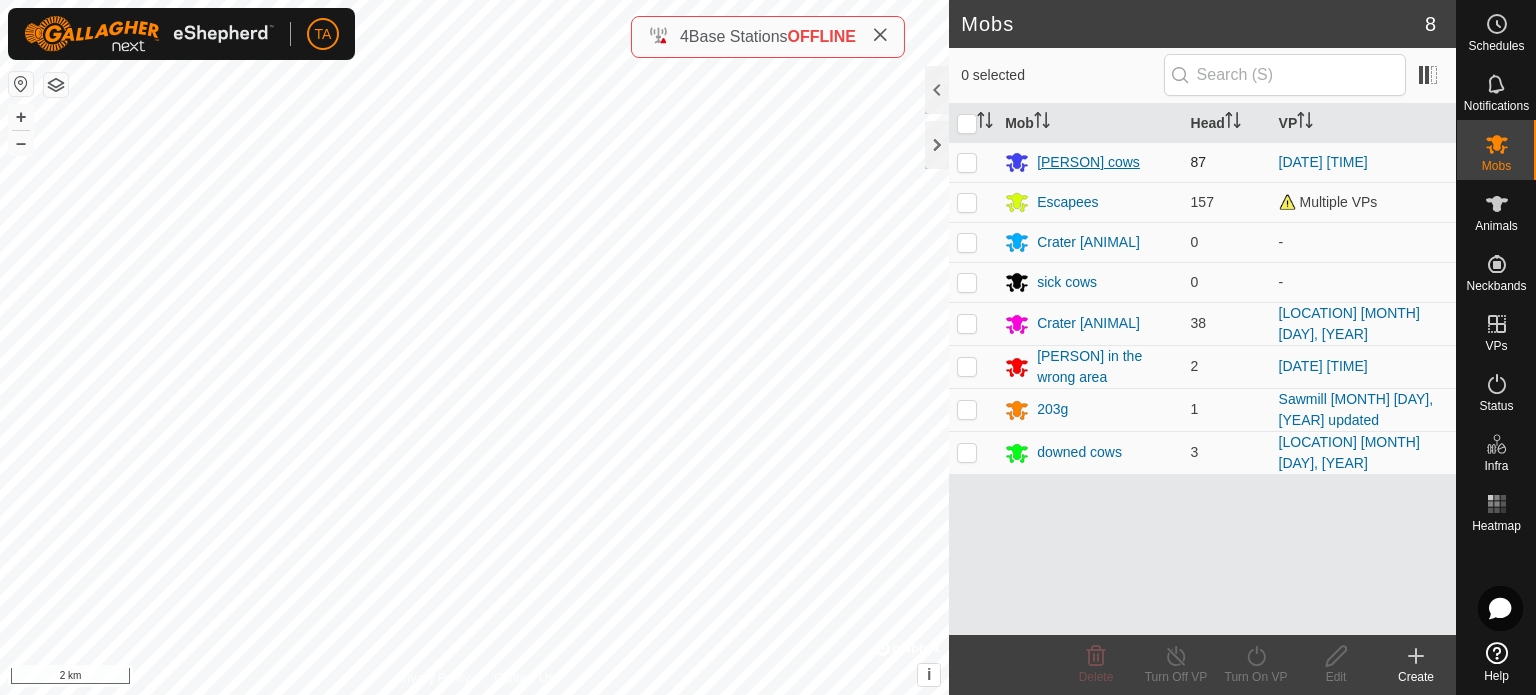 click on "[PERSON] cows" at bounding box center (1088, 162) 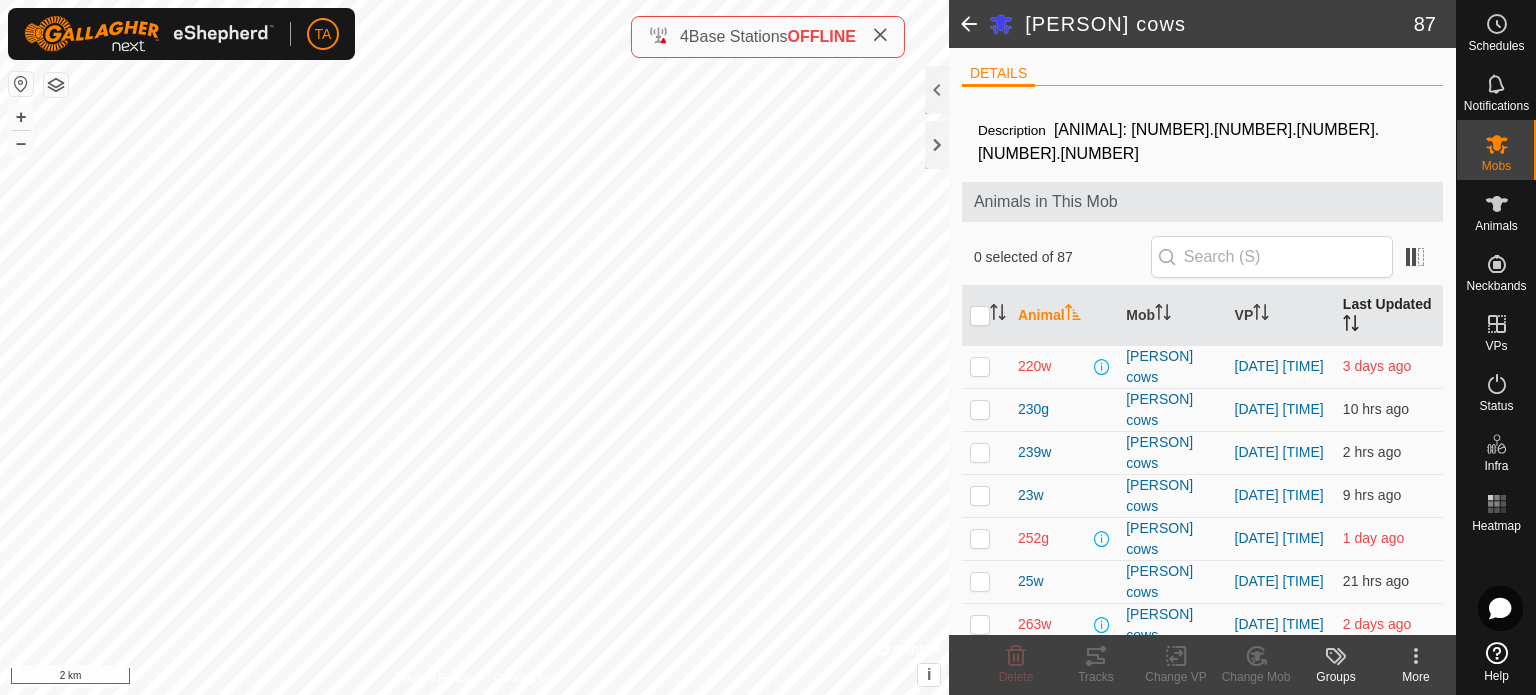 click on "Last Updated" at bounding box center [1389, 316] 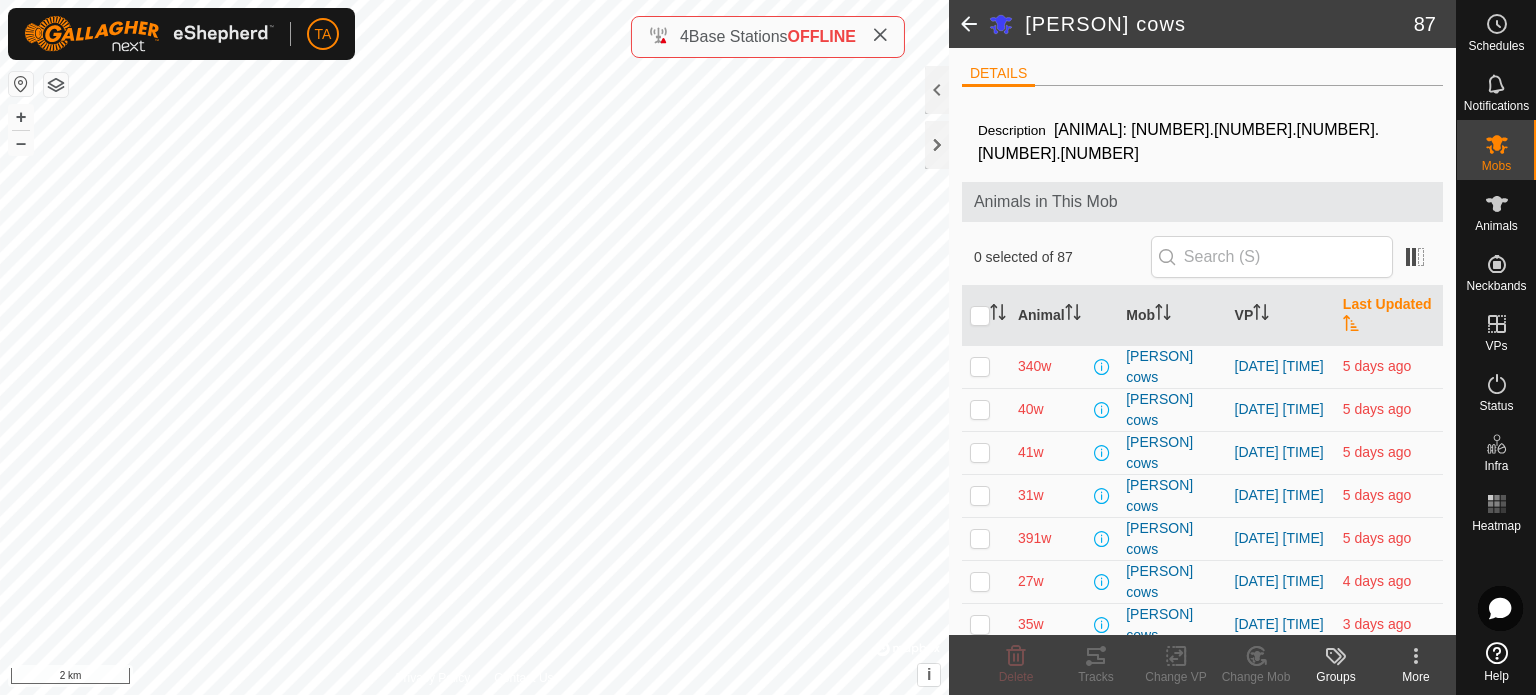 click on "Last Updated" at bounding box center (1389, 316) 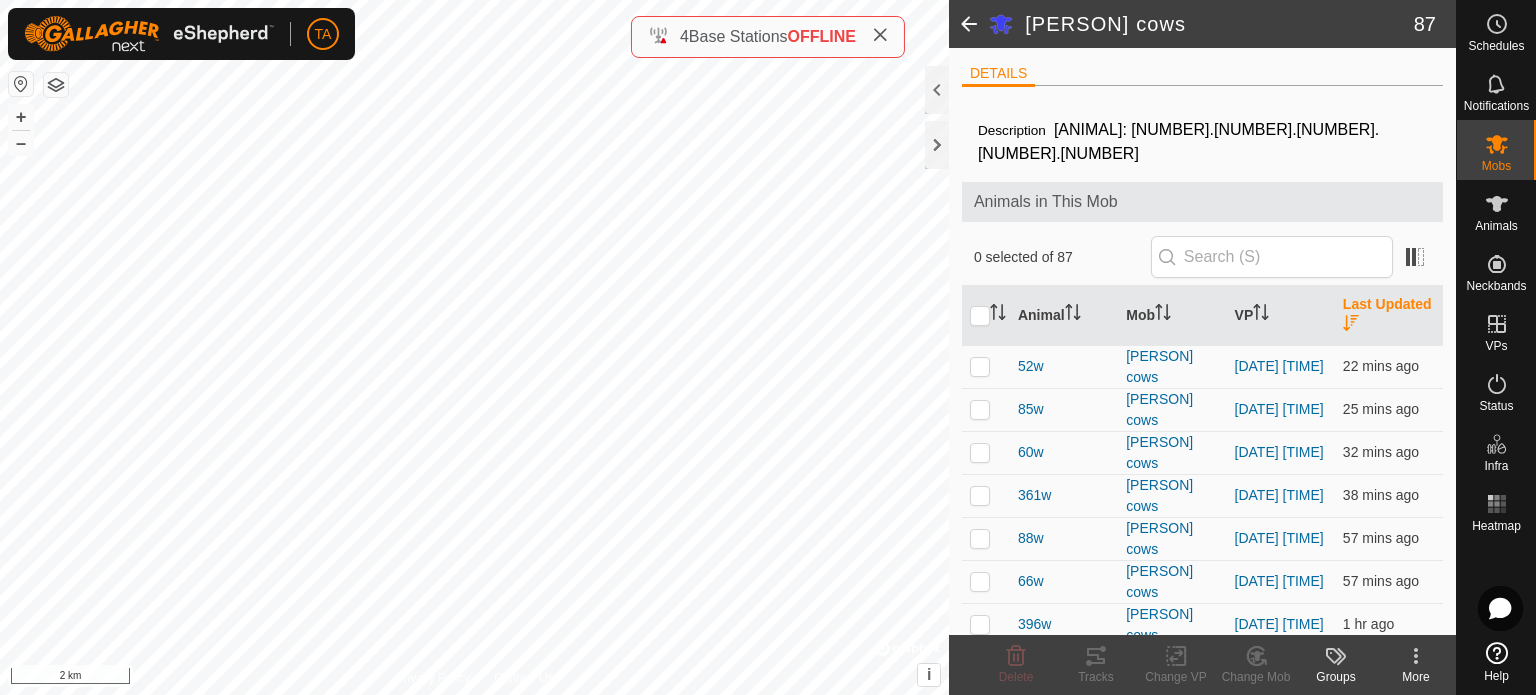 click 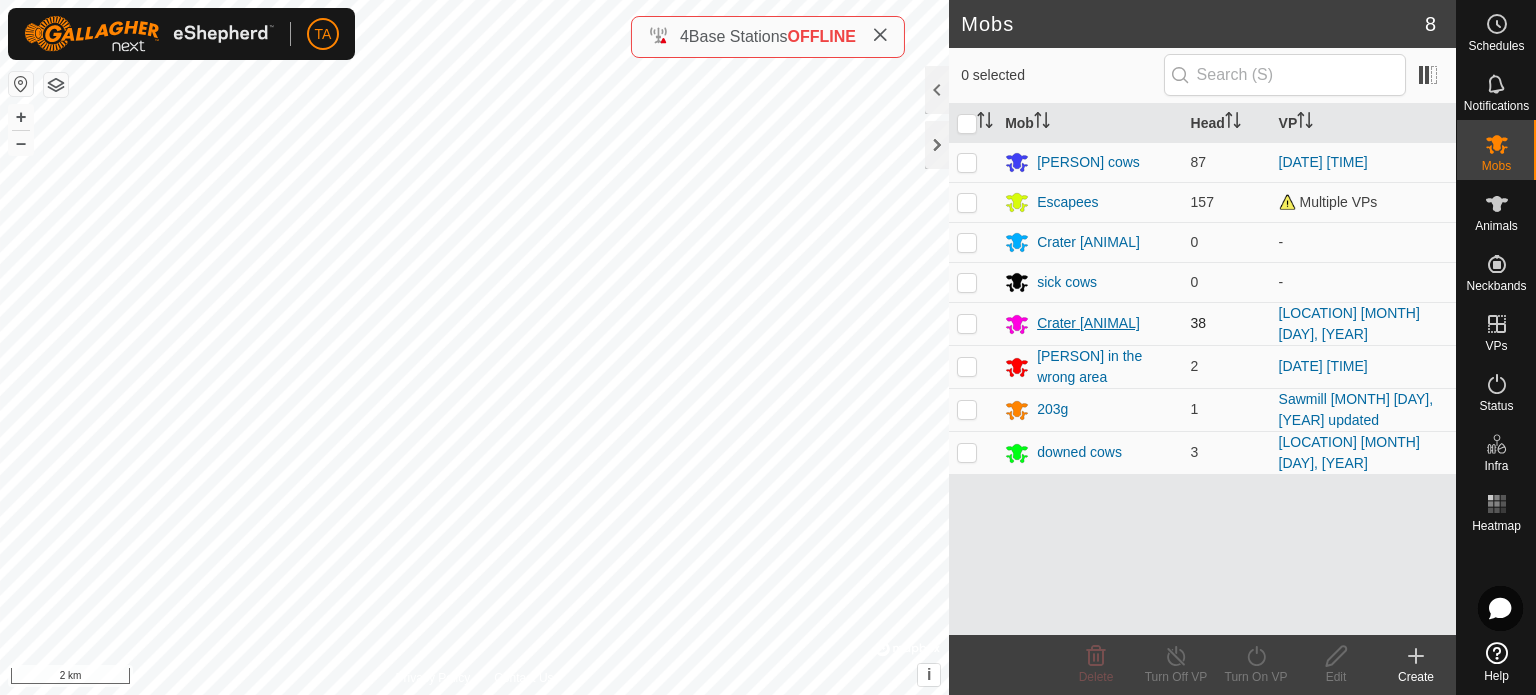 click on "Crater Cows" at bounding box center (1088, 323) 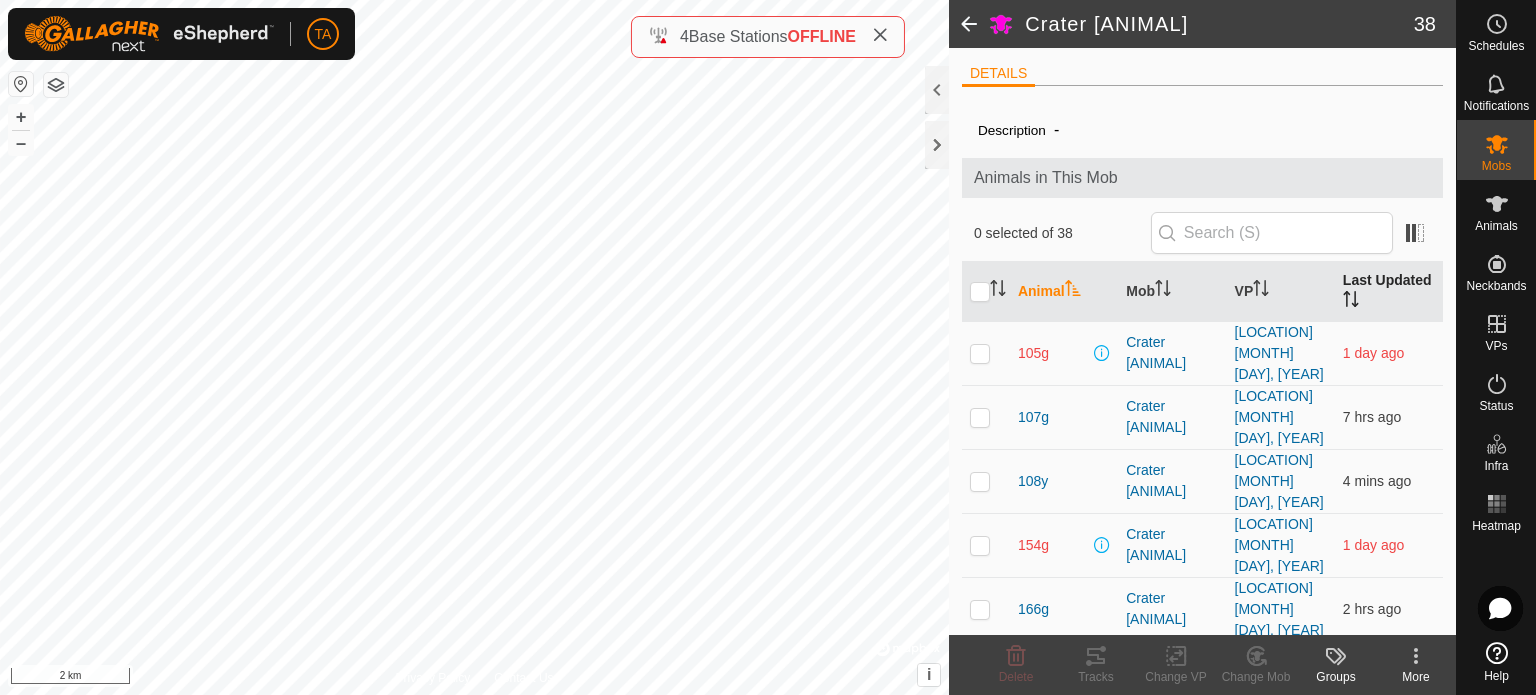 click on "Last Updated" at bounding box center [1389, 292] 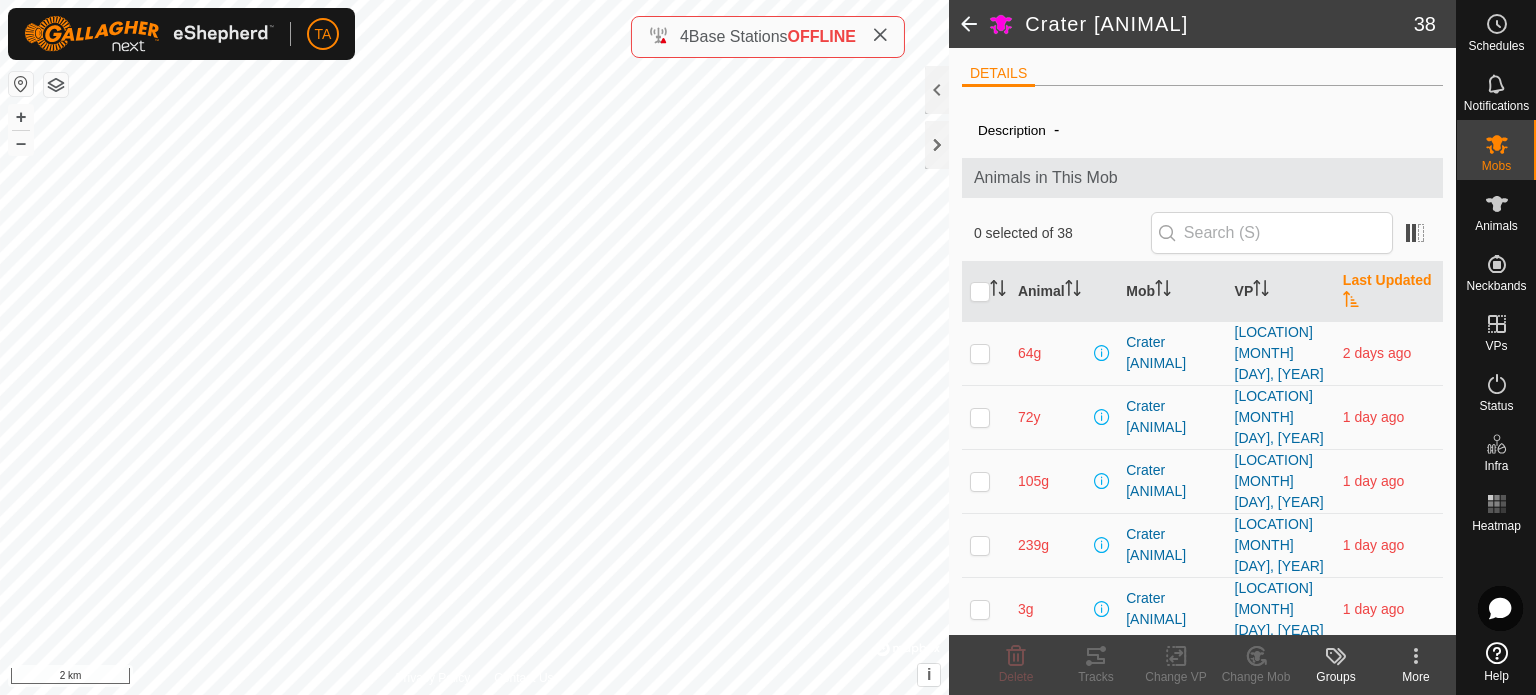 click on "Last Updated" at bounding box center (1389, 292) 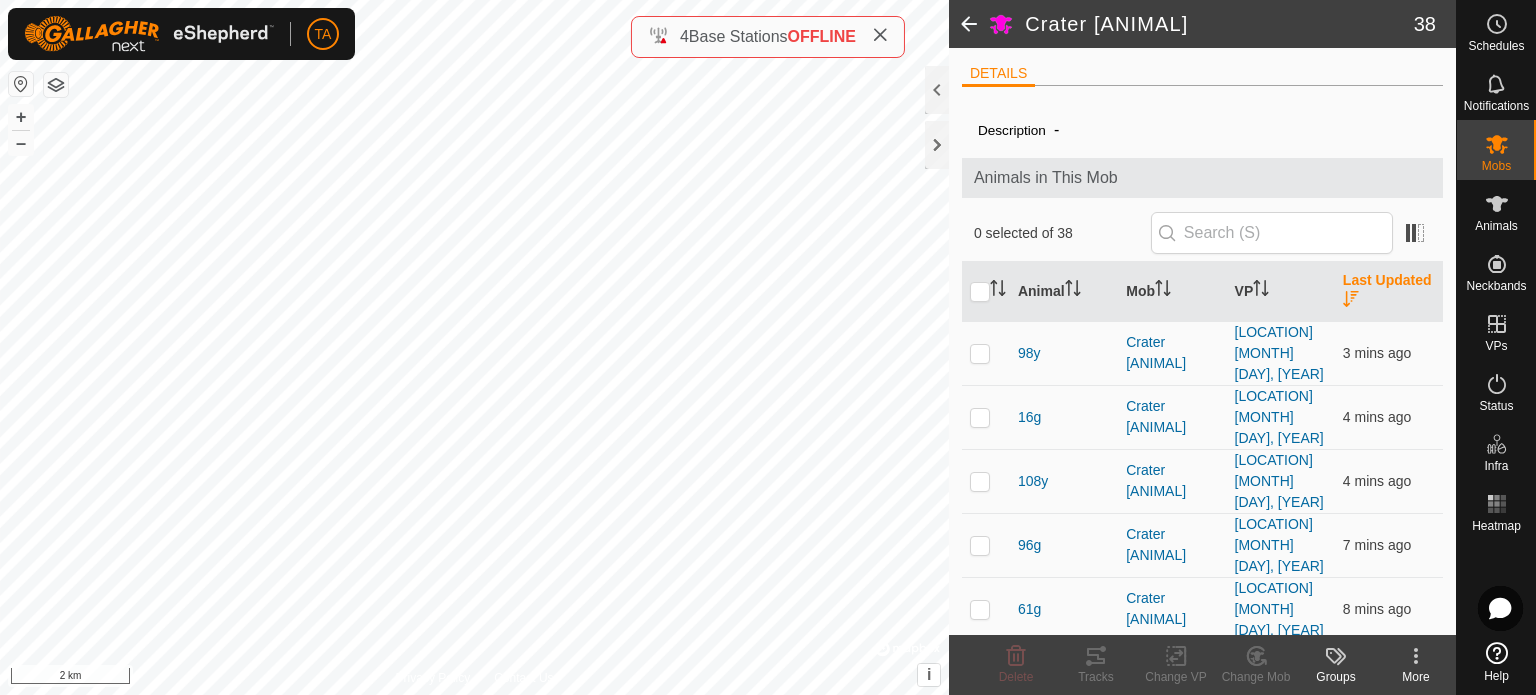 click 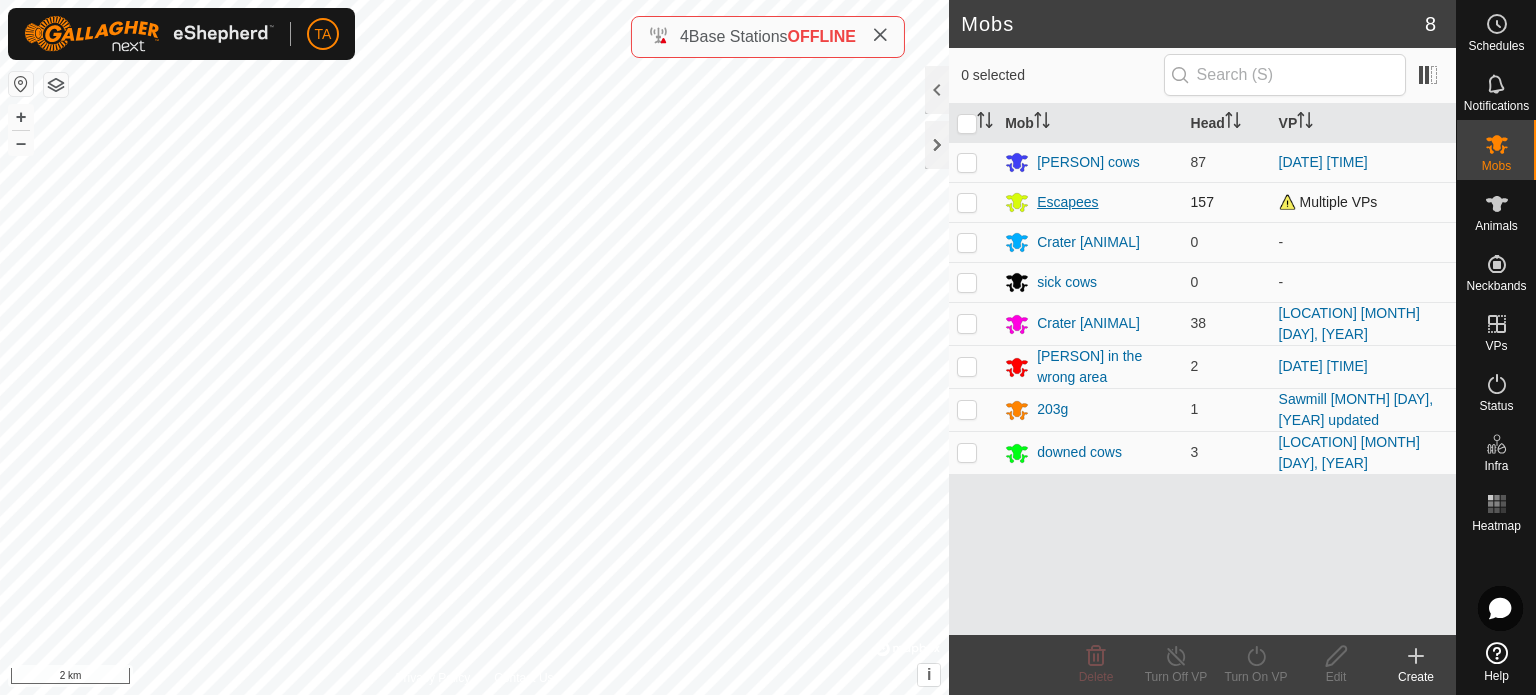 click on "Escapees" at bounding box center [1067, 202] 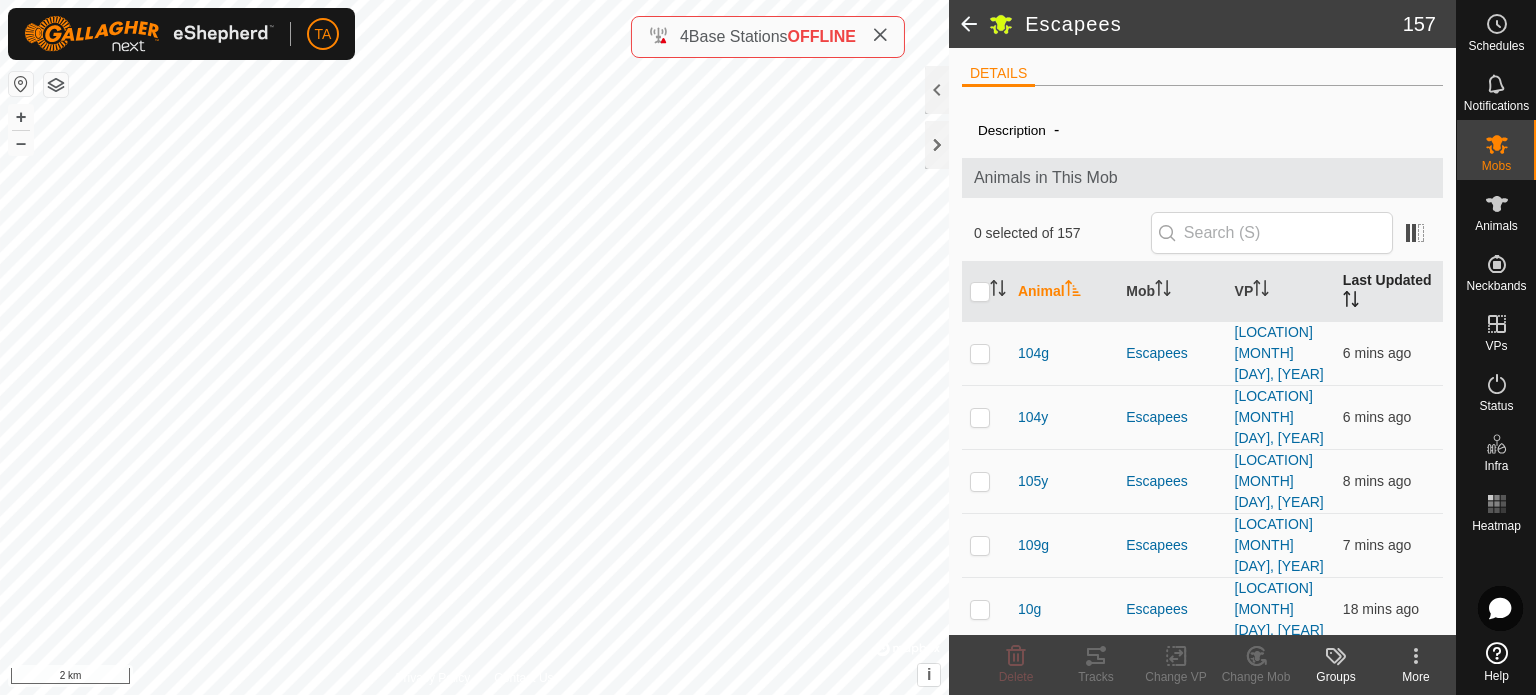 click 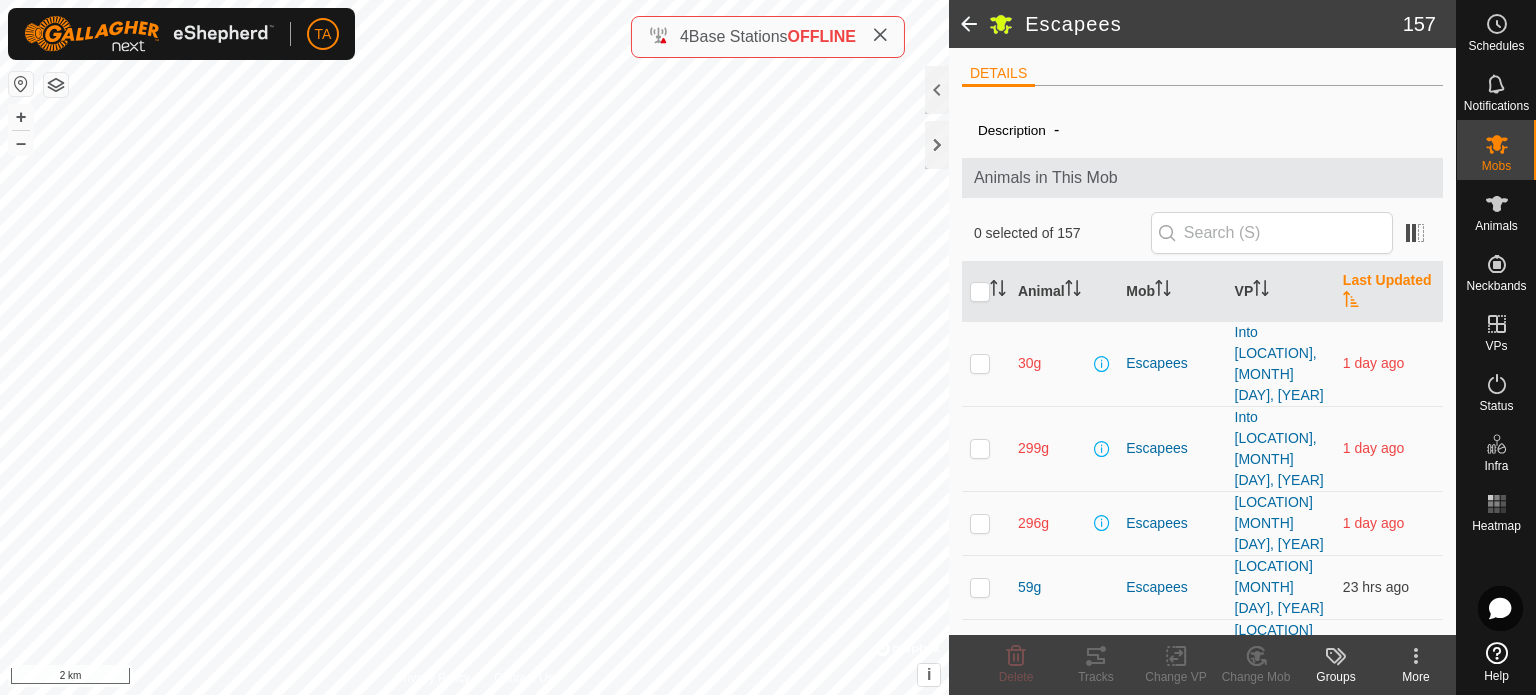 click 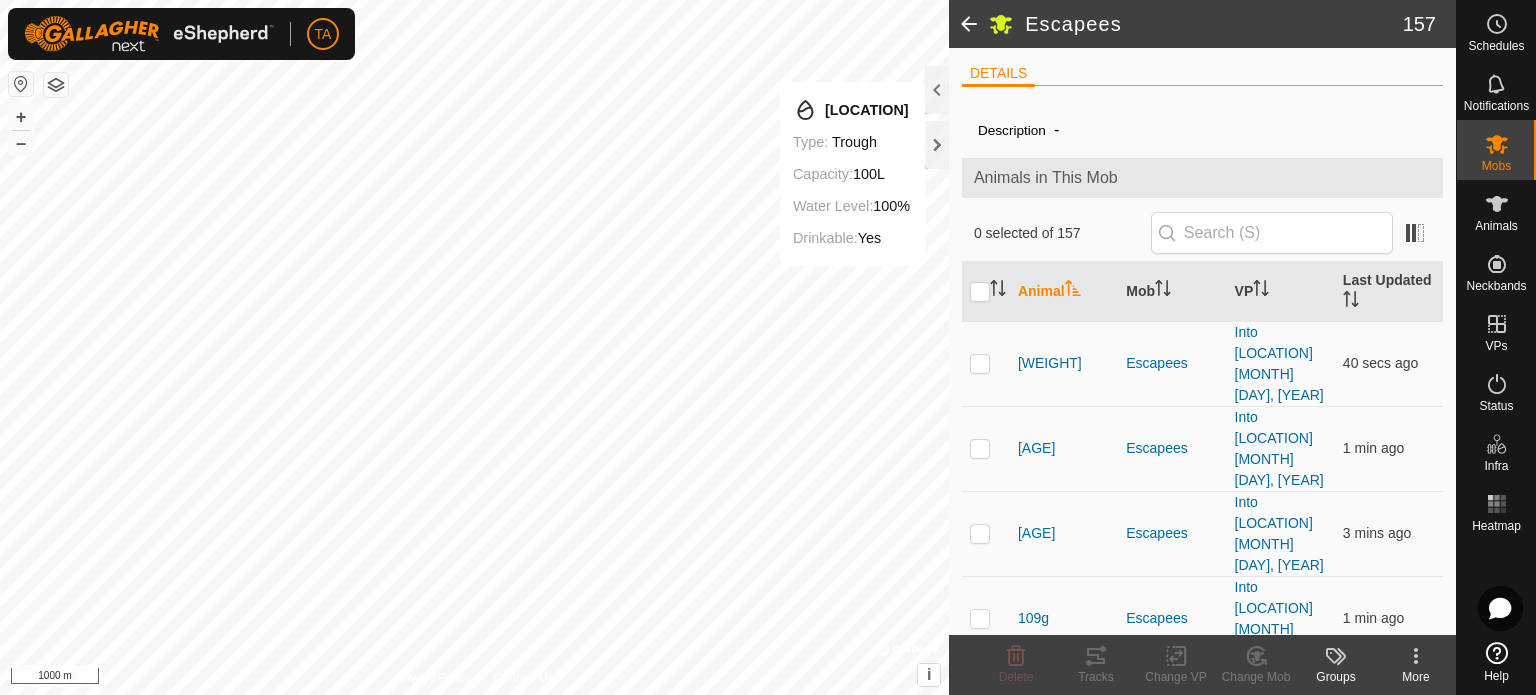 scroll, scrollTop: 0, scrollLeft: 0, axis: both 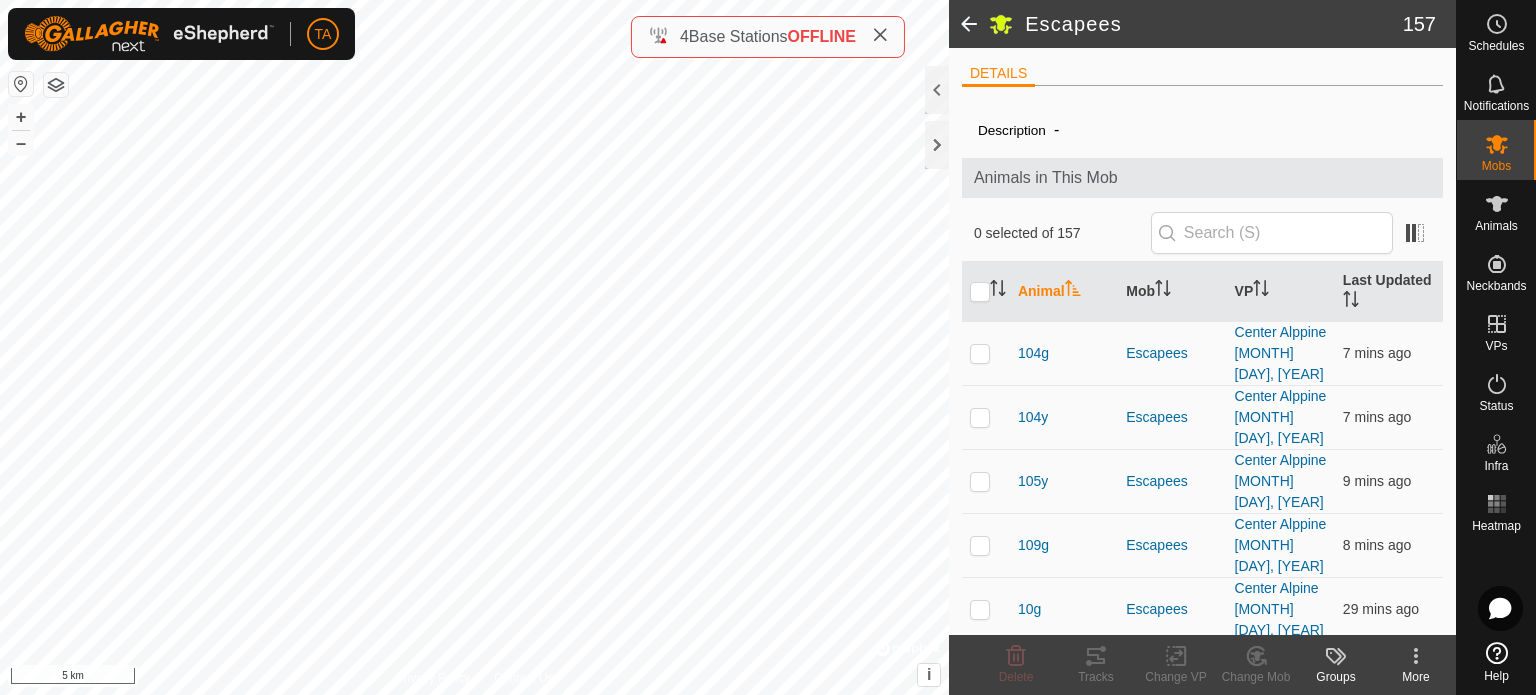 click on "Escapees 157  DETAILS  Description  - Animals in This Mob  0 selected of 157   Animal   Mob   VP   Last Updated   104g   Escapees  Center Alppine July 28, 2025  7 mins ago  104y   Escapees  Center Alppine July 28, 2025  7 mins ago  105y   Escapees  Center Alppine July 28, 2025  9 mins ago  109g   Escapees  Center Alppine July 28, 2025  8 mins ago  10g   Escapees  Center Alpine August 4, 2025  29 mins ago  110y   Escapees  Center Alppine July 28, 2025  4 mins ago  111g   Escapees  Center Alppine July 28, 2025  9 mins ago  112g   Escapees  Center Alppine July 28, 2025  7 mins ago  114g   Escapees  Center Alppine July 28, 2025  4 hrs ago  119g   Escapees  Center Alppine July 28, 2025  7 mins ago  124g   Escapees  Center Alppine July 28, 2025  3 mins ago  12y   Escapees  Center Alppine July 28, 2025  2 hrs ago  150g   Escapees  Center Alppine July 28, 2025  9 mins ago  152g   Escapees  Into West Alpine, July 28, 2025  6 mins ago  153g   Escapees  Center Alppine July 28, 2025  10 mins ago  155g   Escapees   157g" 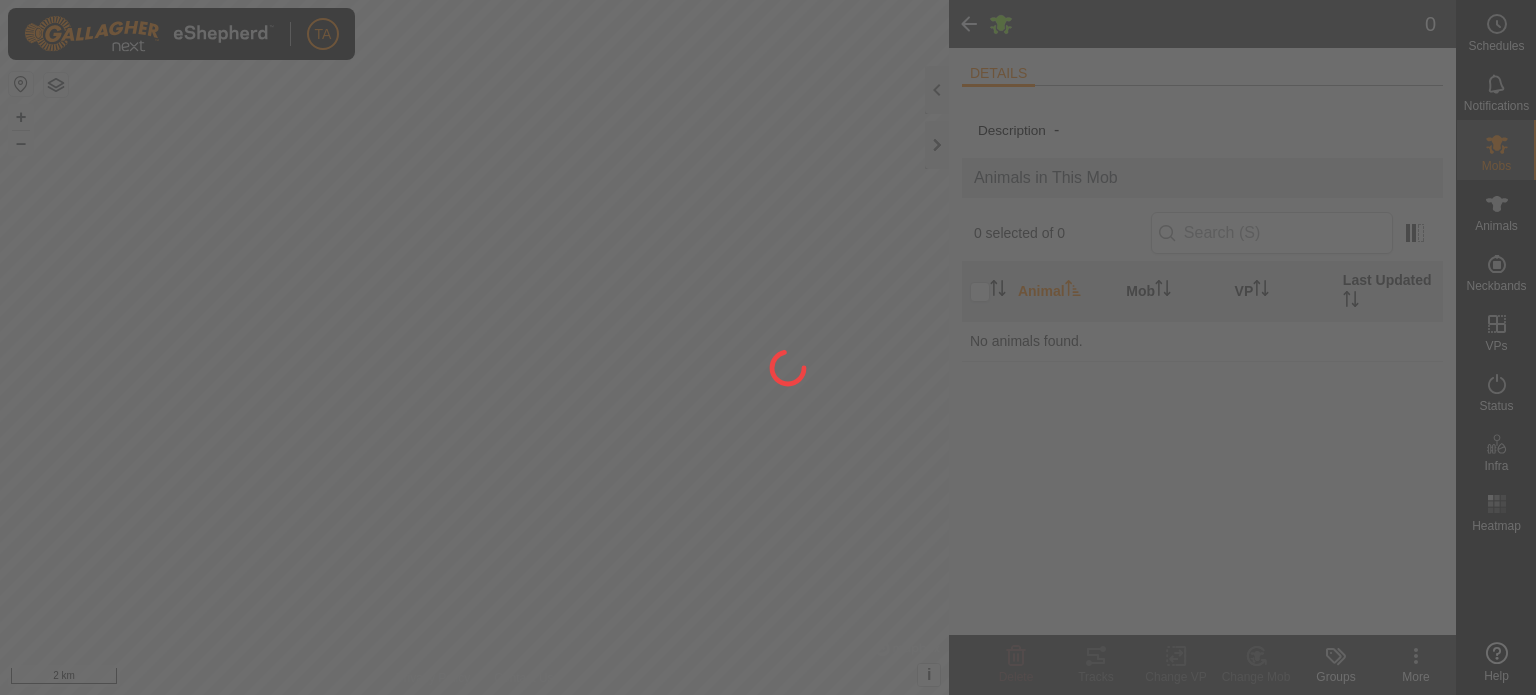 scroll, scrollTop: 0, scrollLeft: 0, axis: both 